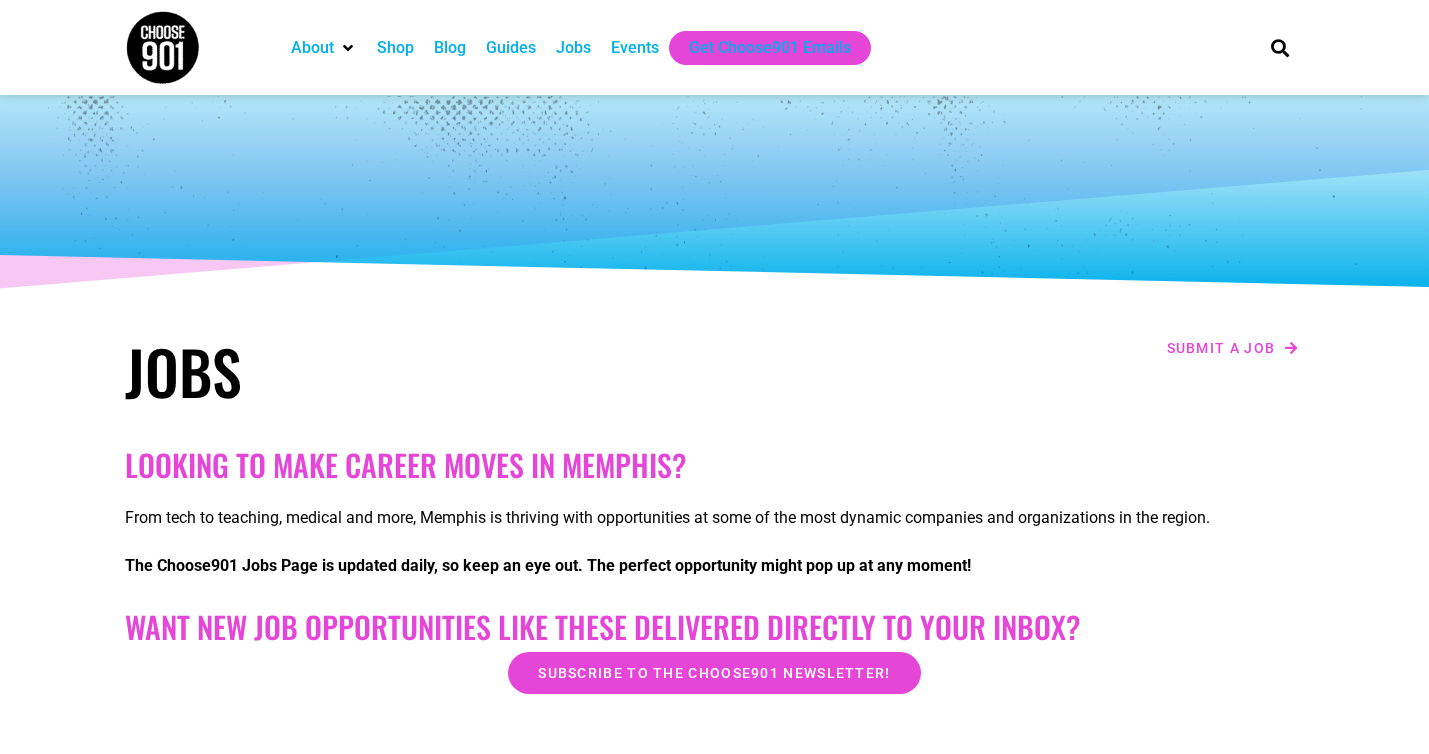 scroll, scrollTop: 0, scrollLeft: 0, axis: both 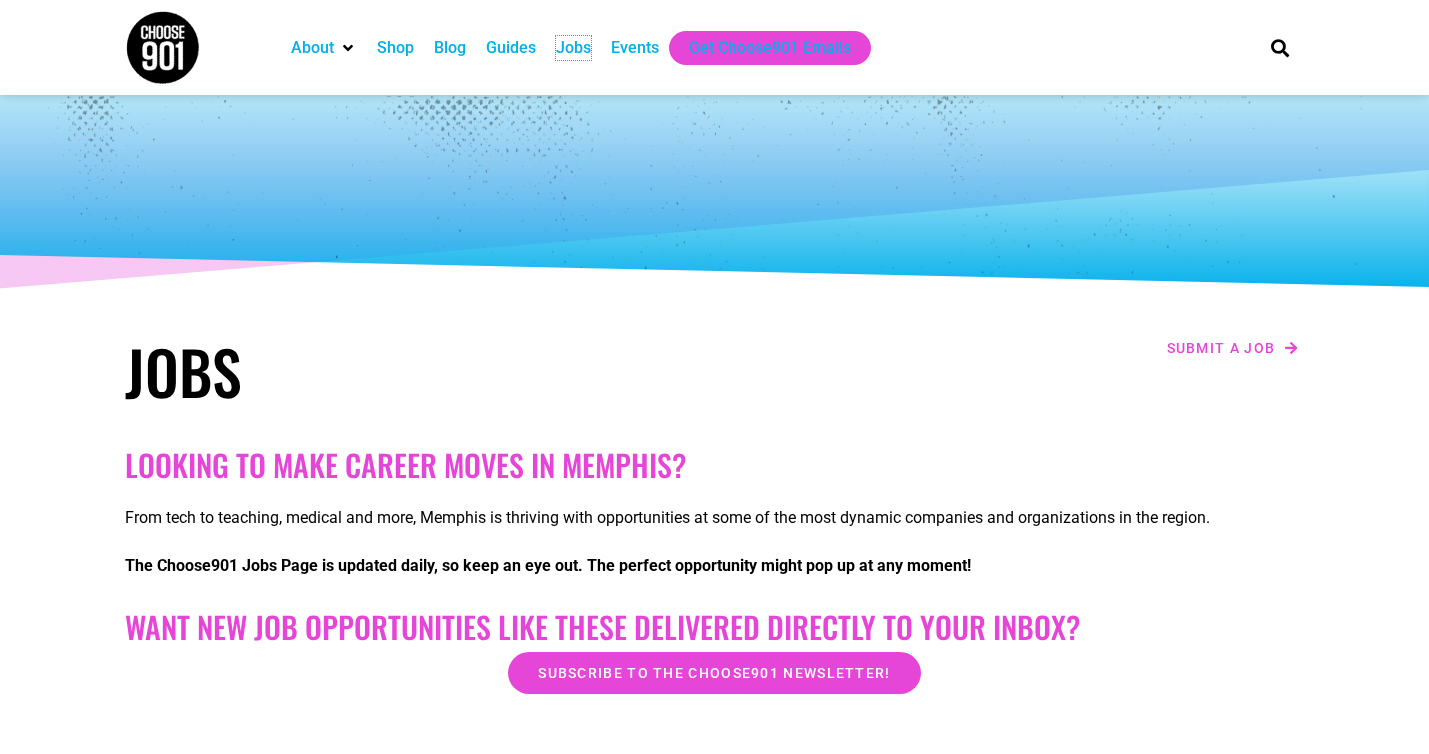 click on "Jobs" at bounding box center (573, 48) 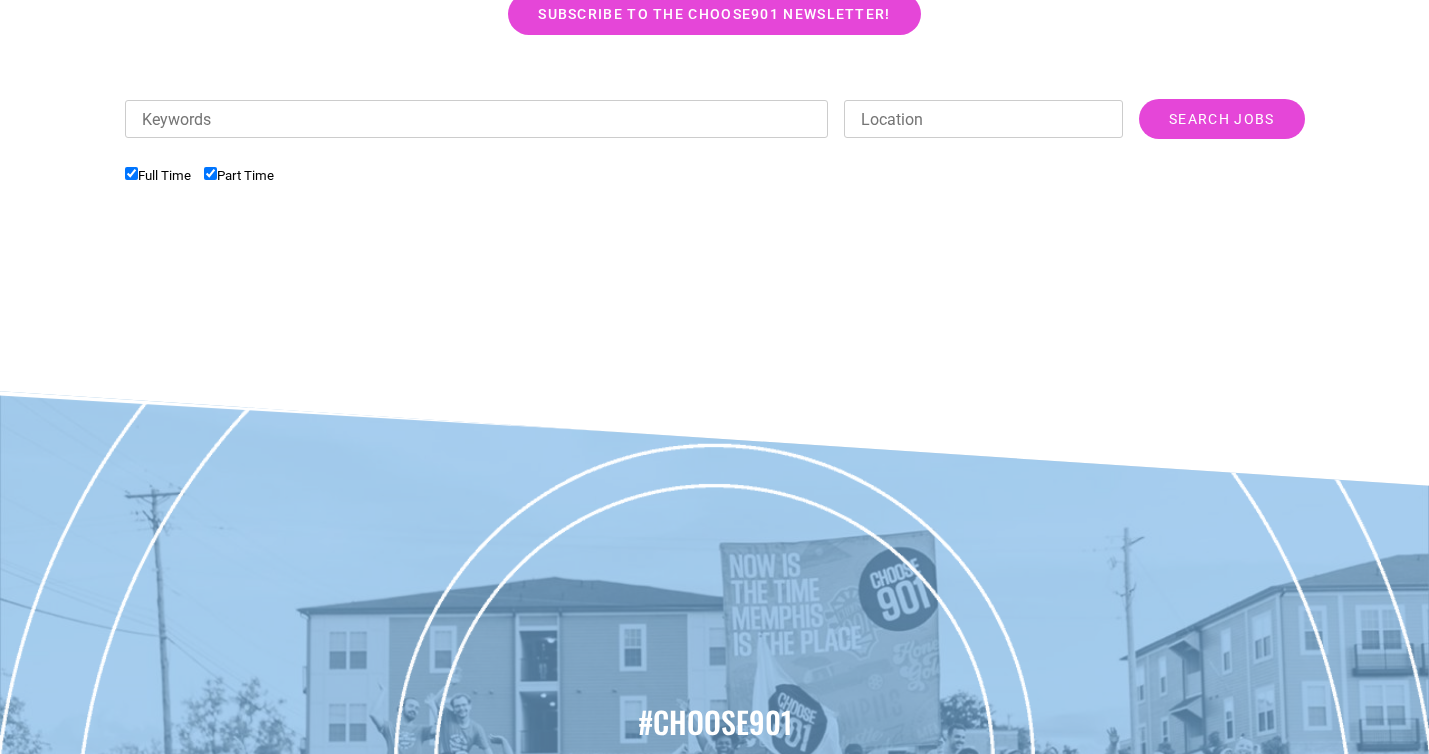 scroll, scrollTop: 775, scrollLeft: 0, axis: vertical 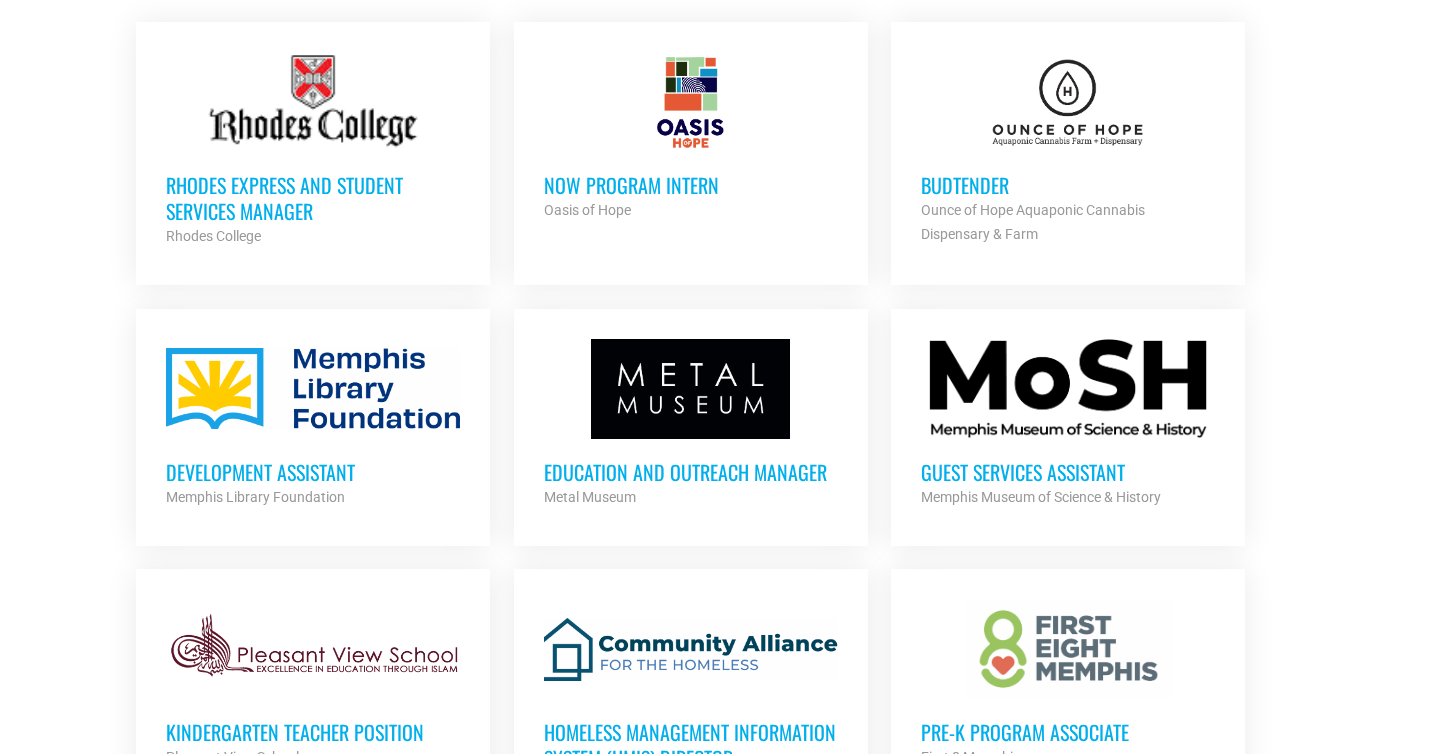 click on "Education and Outreach Manager" at bounding box center (691, 472) 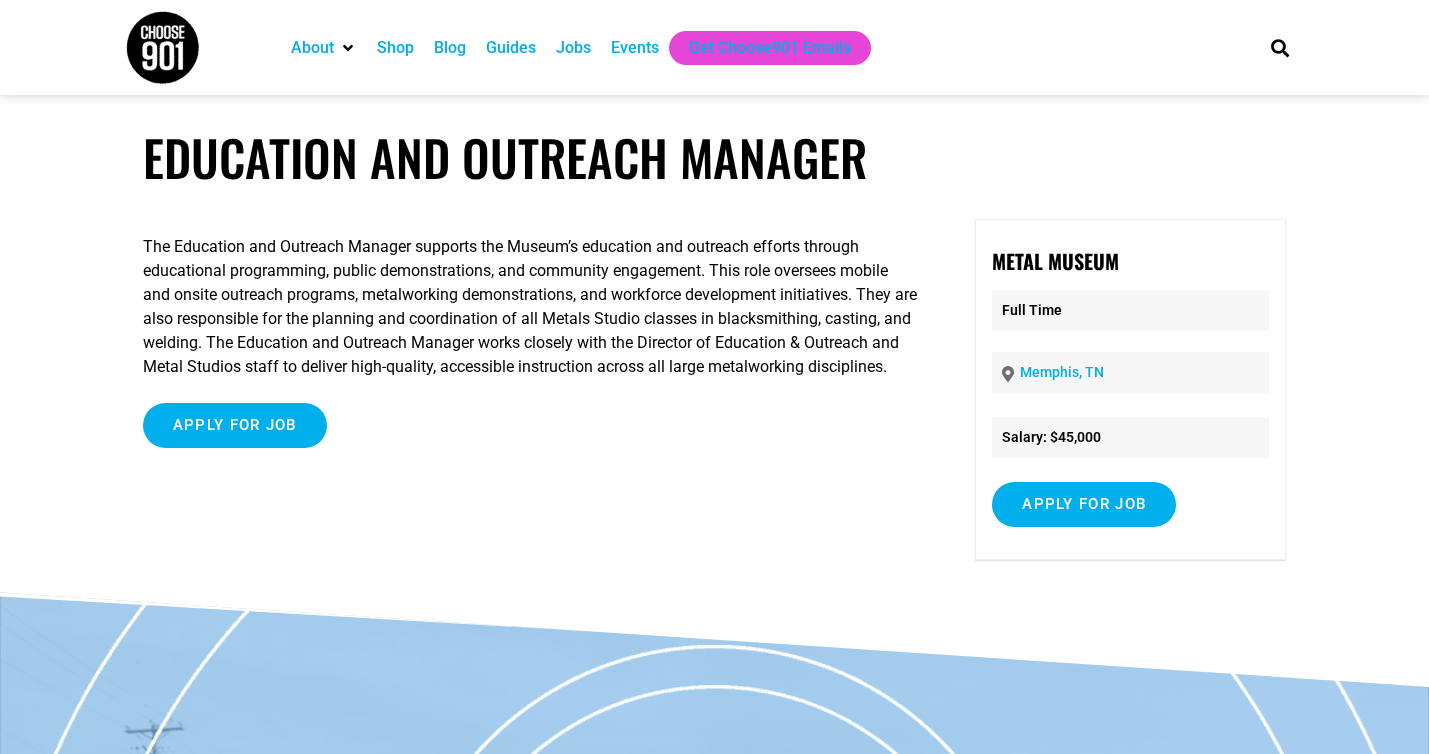 scroll, scrollTop: 0, scrollLeft: 0, axis: both 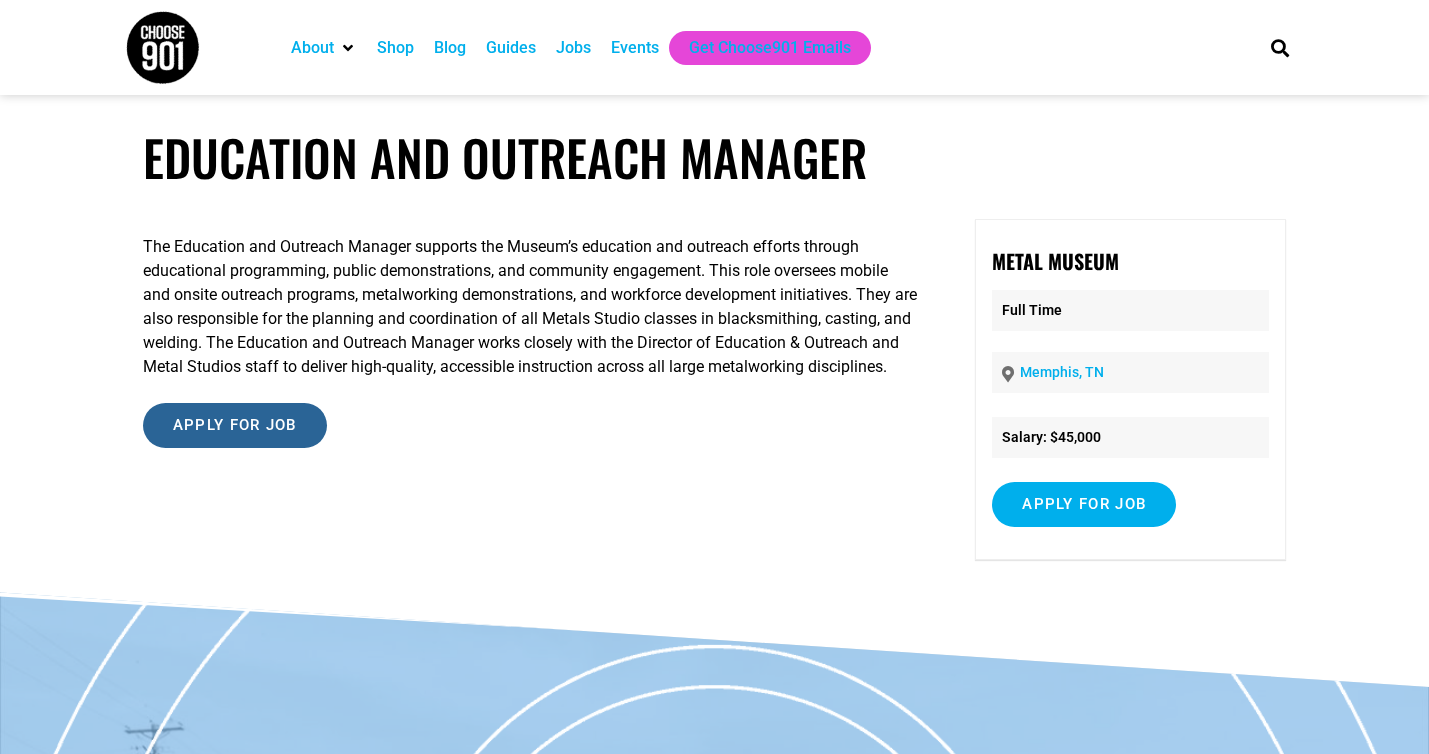 click on "Apply for job" at bounding box center (235, 425) 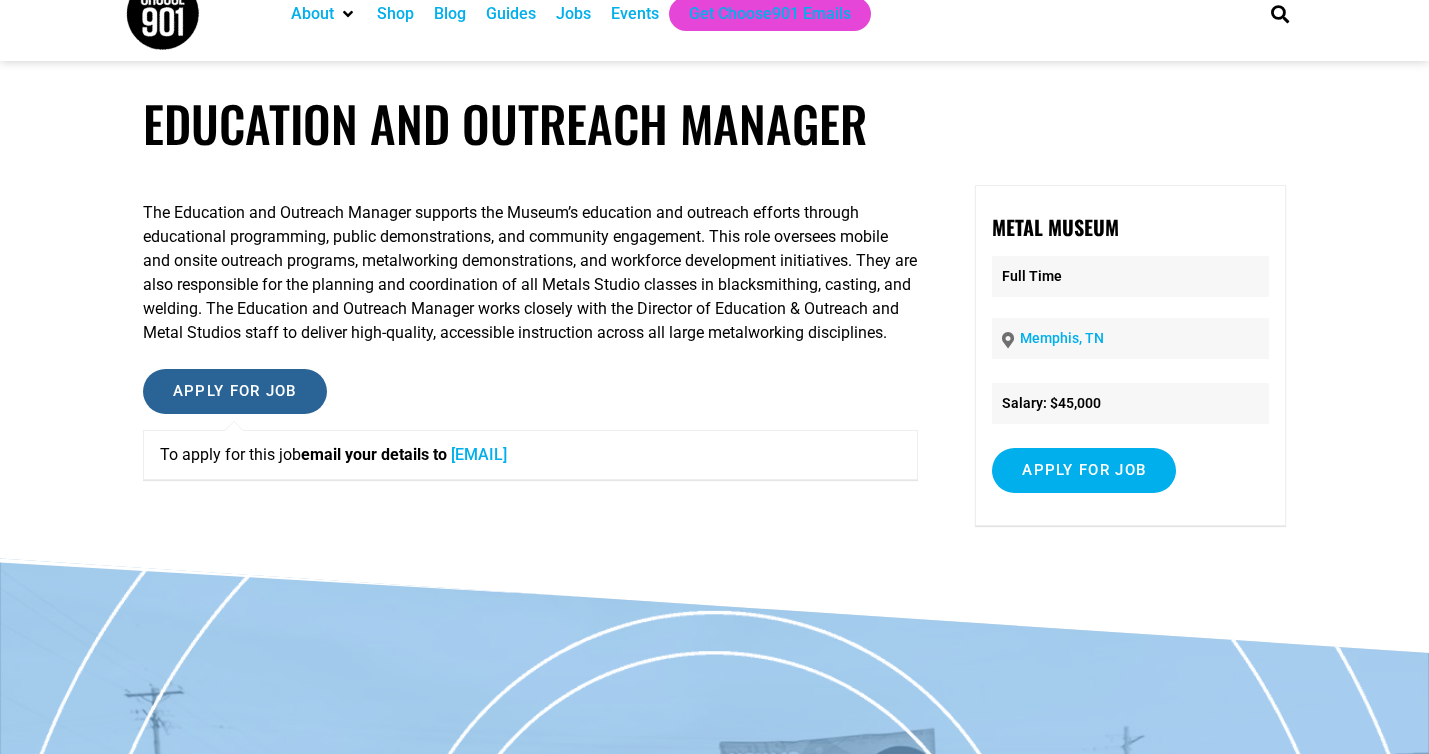 scroll, scrollTop: 0, scrollLeft: 0, axis: both 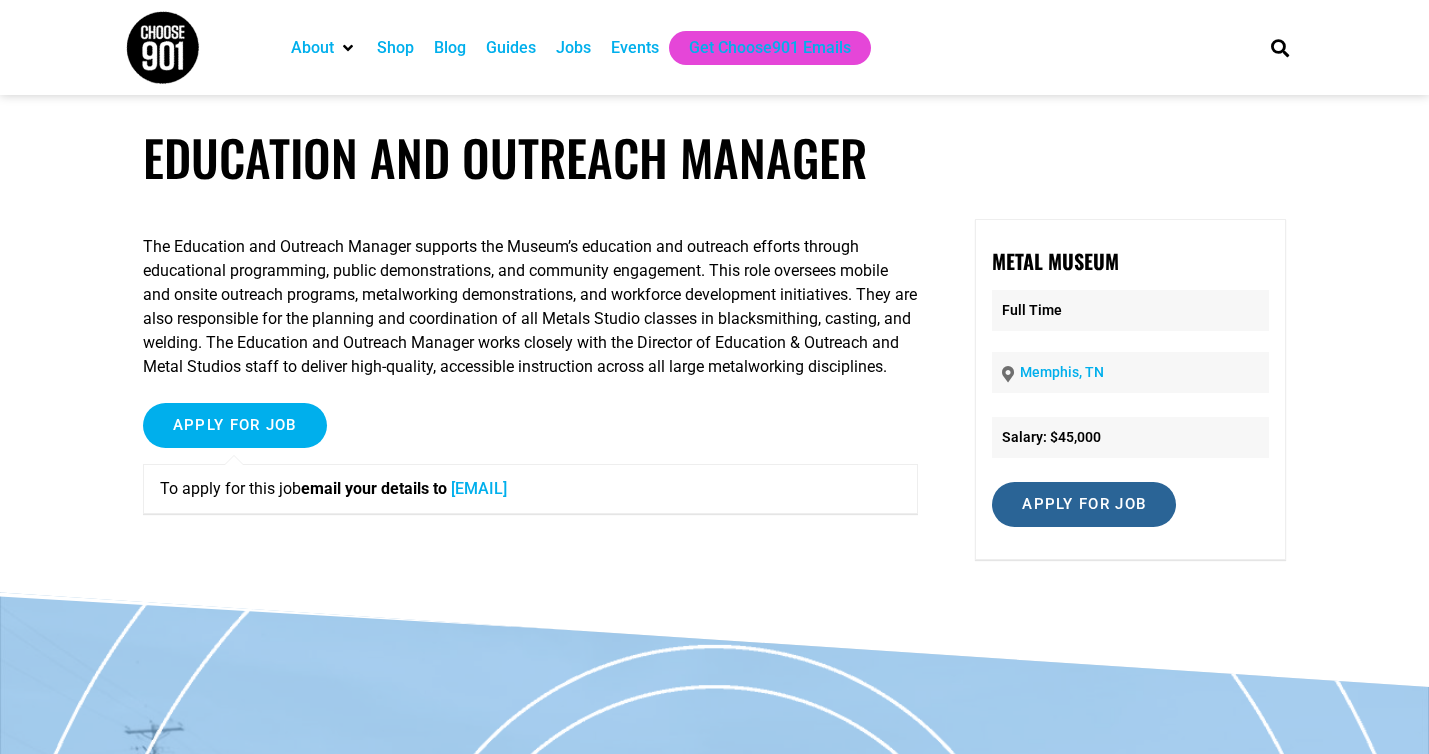 click on "Apply for job" at bounding box center (1084, 504) 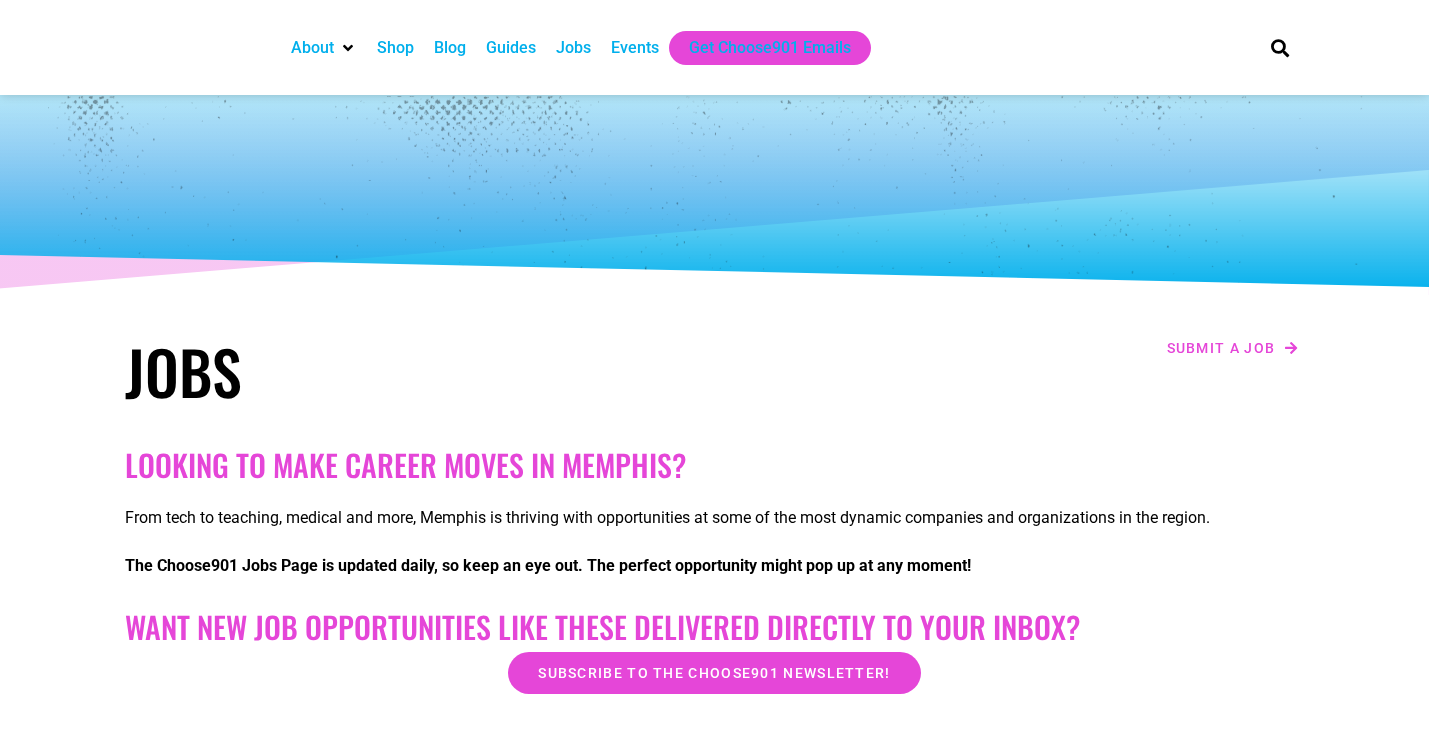 scroll, scrollTop: 895, scrollLeft: 0, axis: vertical 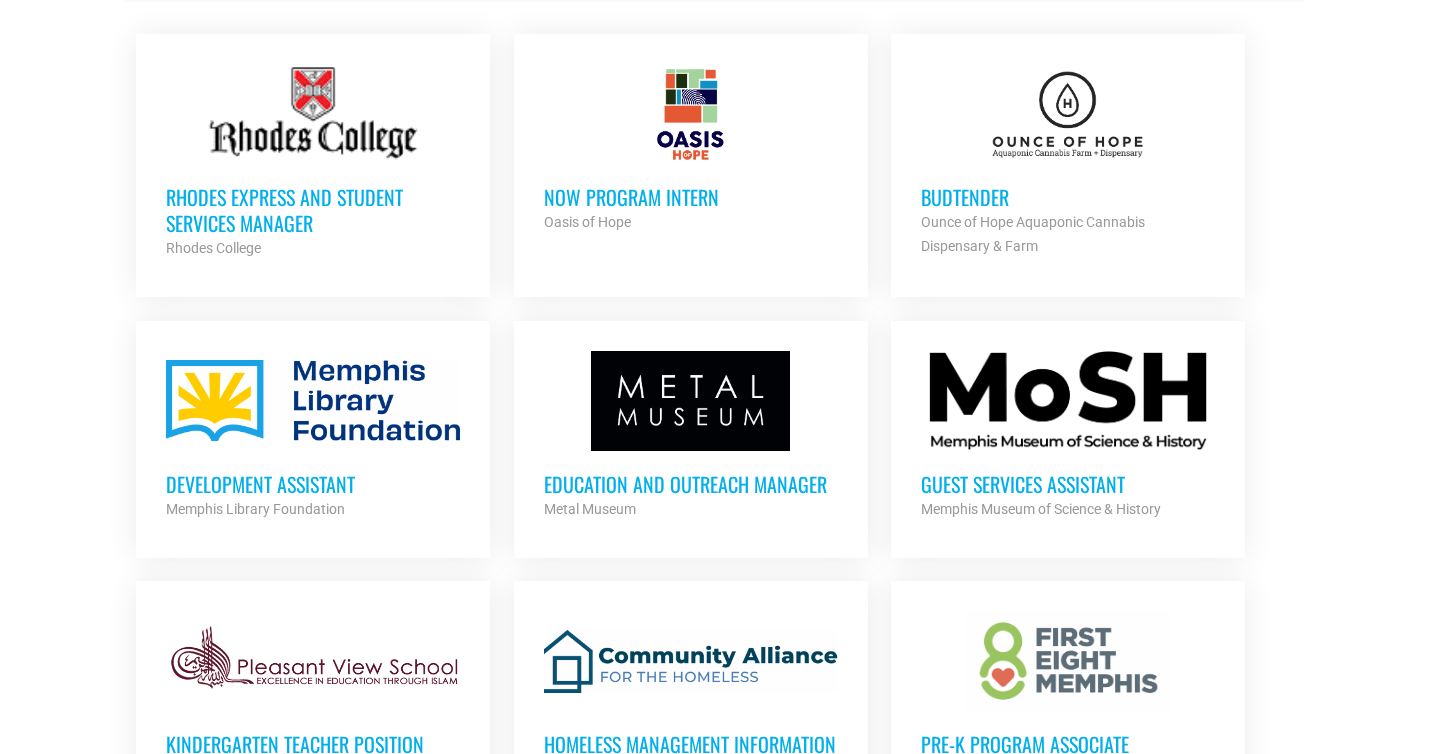click on "Rhodes Express and Student Services Manager" at bounding box center (313, 210) 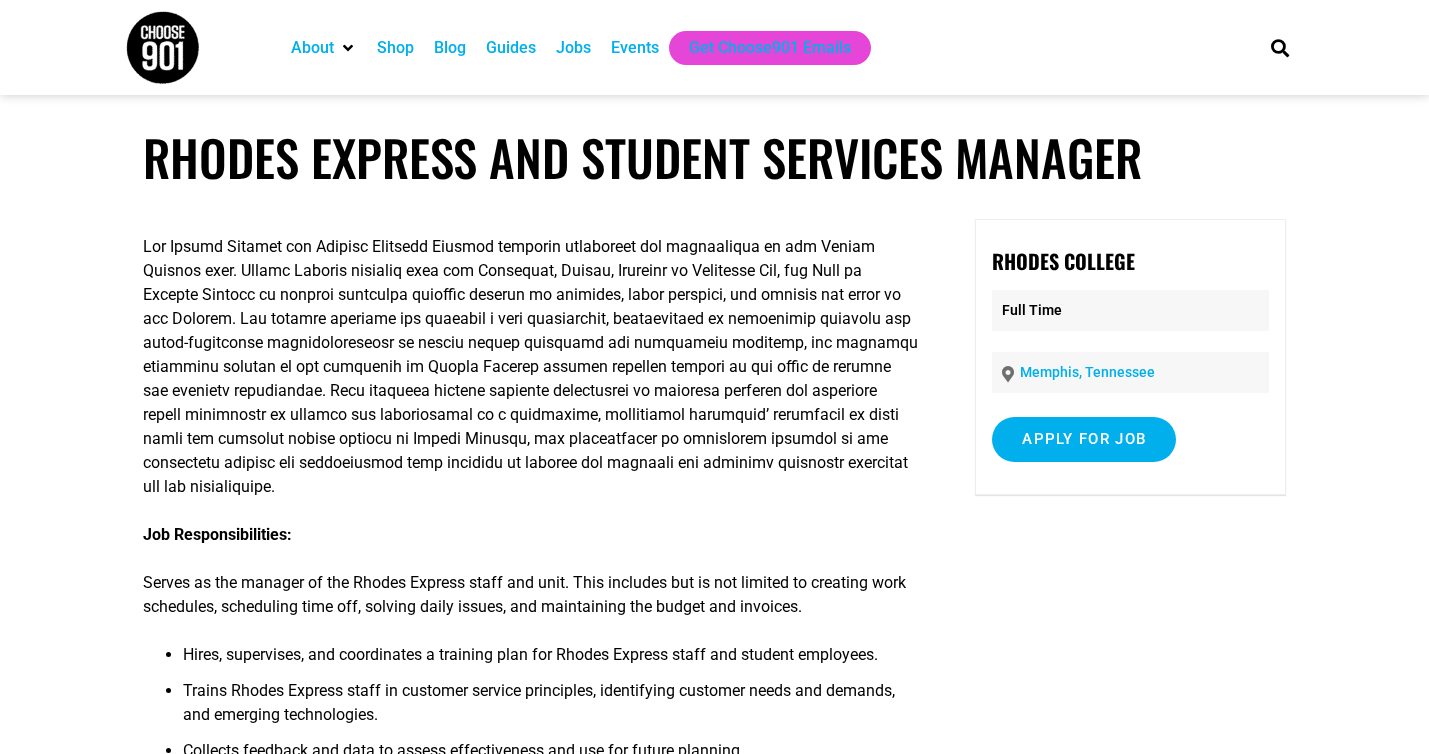 scroll, scrollTop: 0, scrollLeft: 0, axis: both 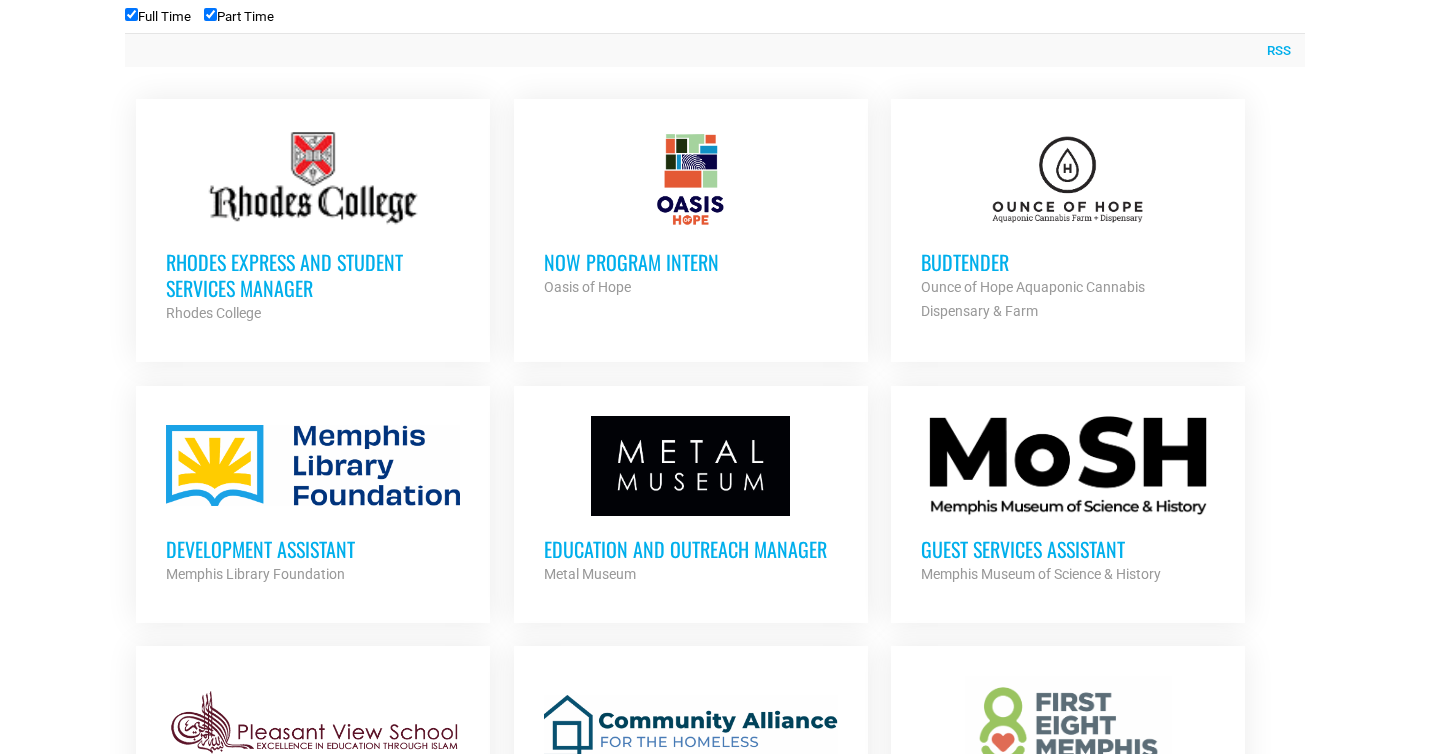 click at bounding box center (1068, 466) 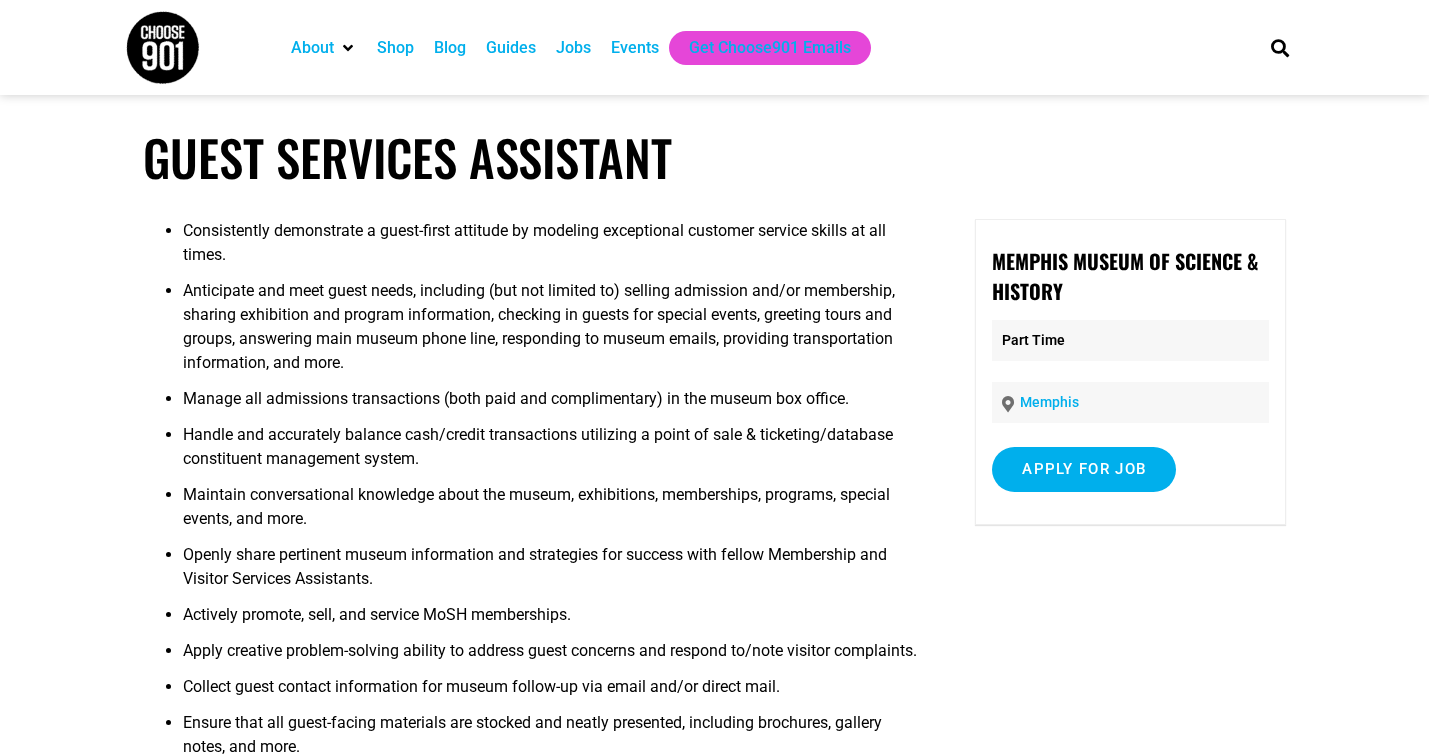 scroll, scrollTop: 0, scrollLeft: 0, axis: both 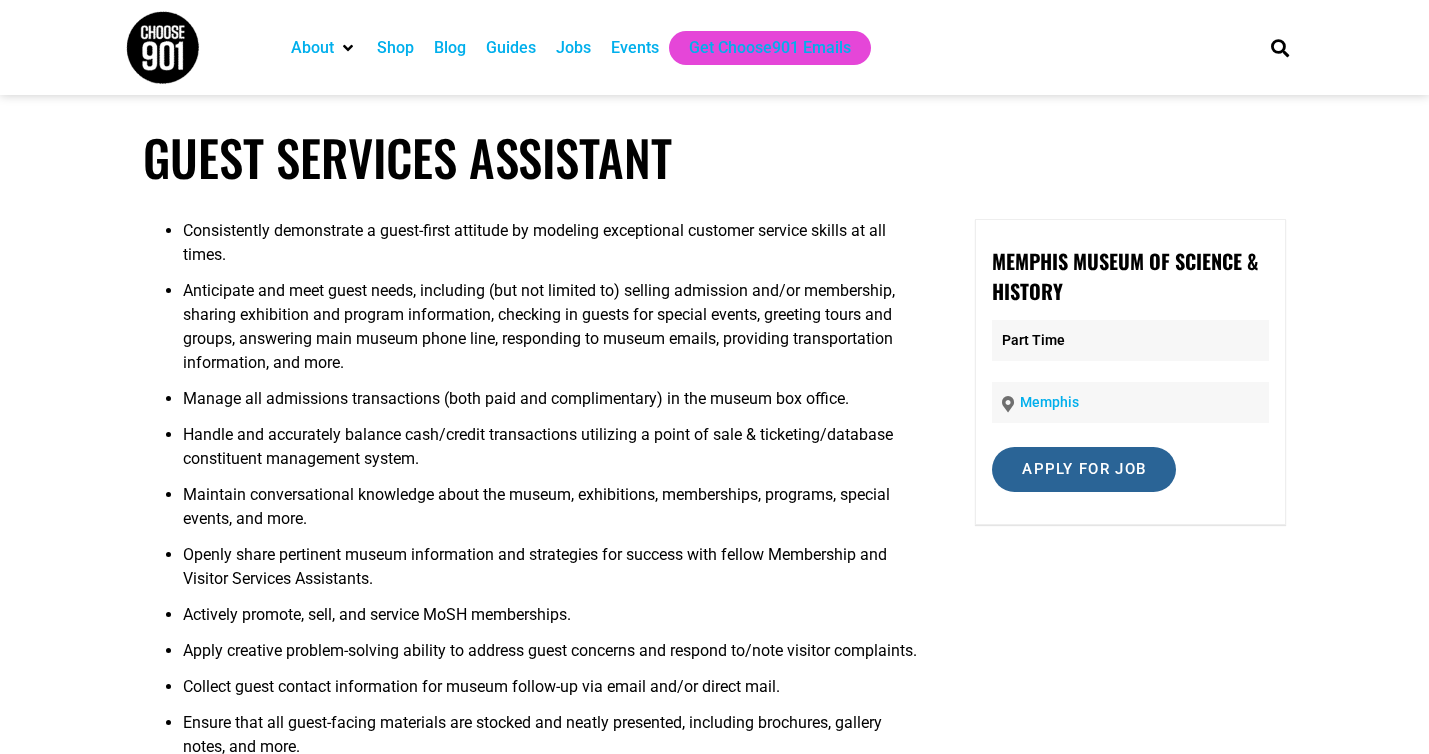 click on "Apply for job" at bounding box center (1084, 469) 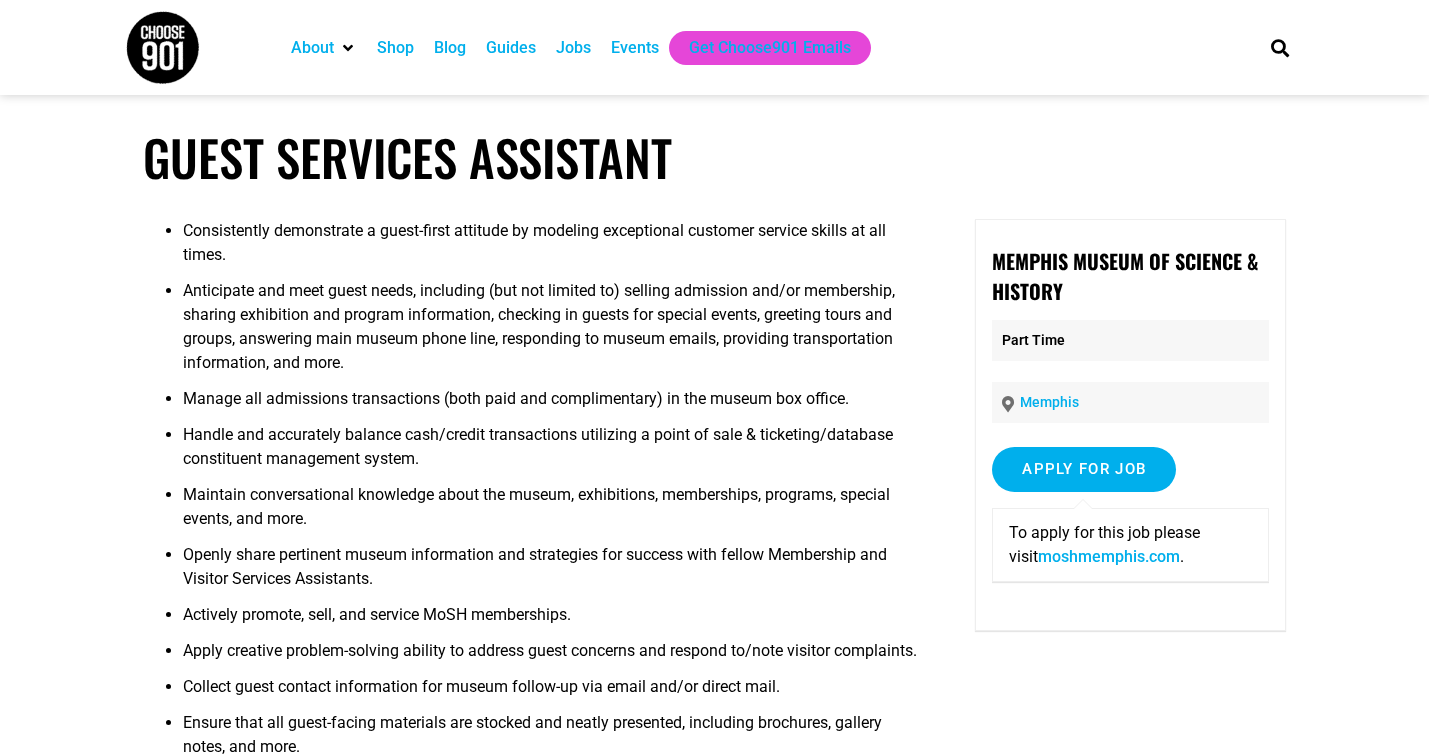 click on "moshmemphis.com" at bounding box center [1109, 556] 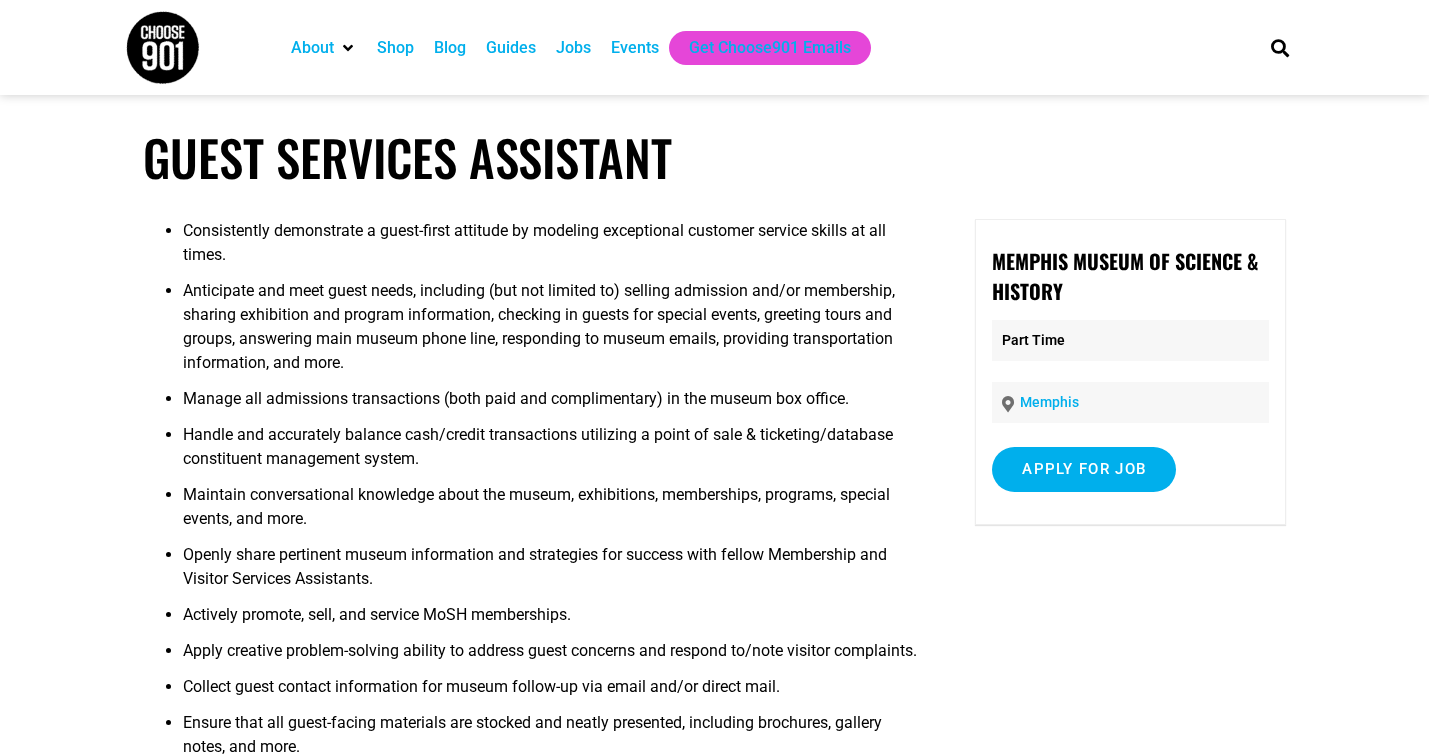 scroll, scrollTop: 0, scrollLeft: 0, axis: both 